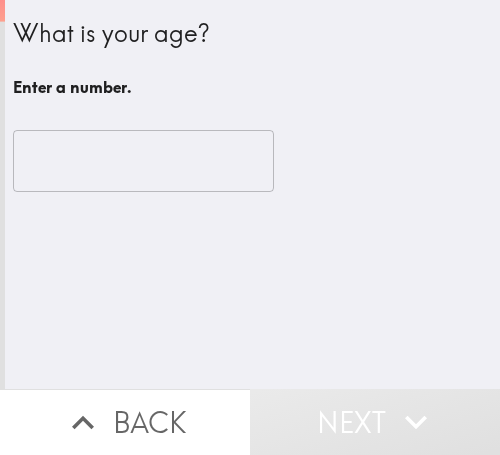 scroll, scrollTop: 0, scrollLeft: 0, axis: both 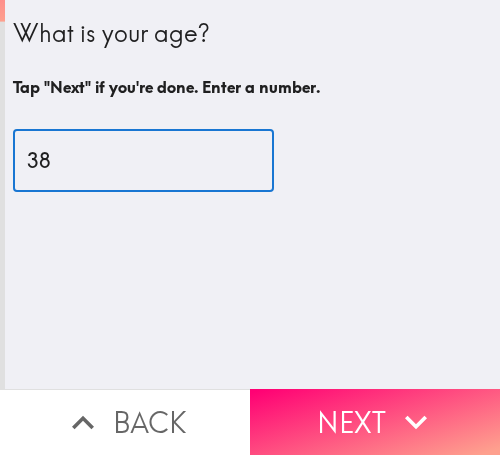 type on "38" 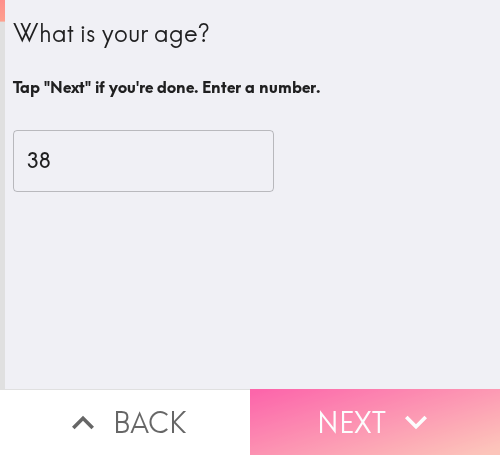 click on "Next" at bounding box center [375, 422] 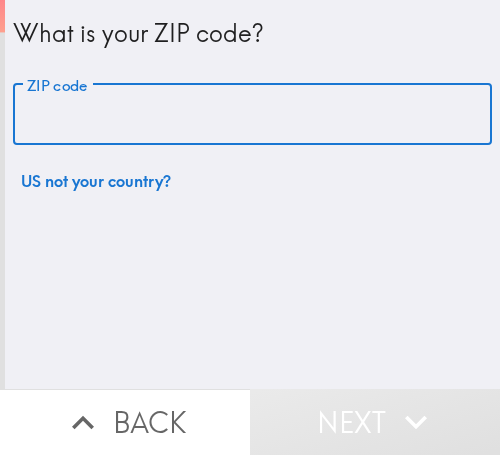 click on "ZIP code" at bounding box center [252, 115] 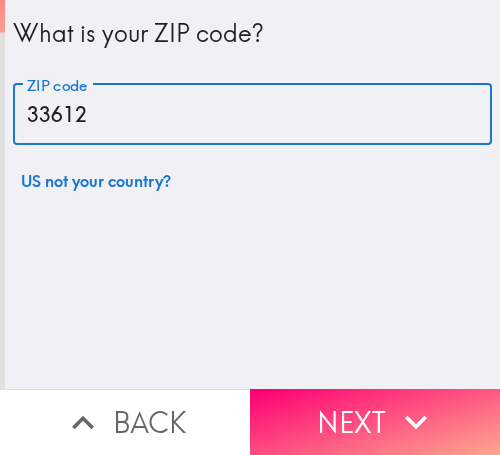 type on "33612" 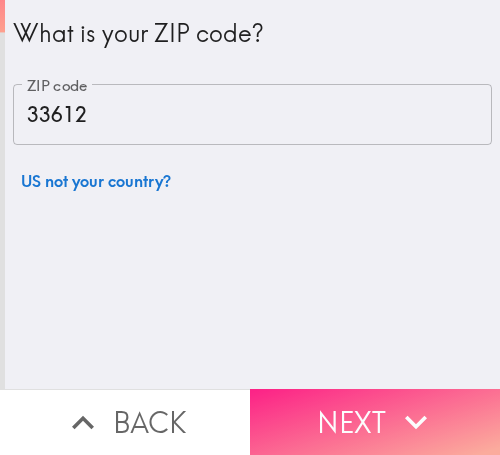 click on "Next" at bounding box center [375, 422] 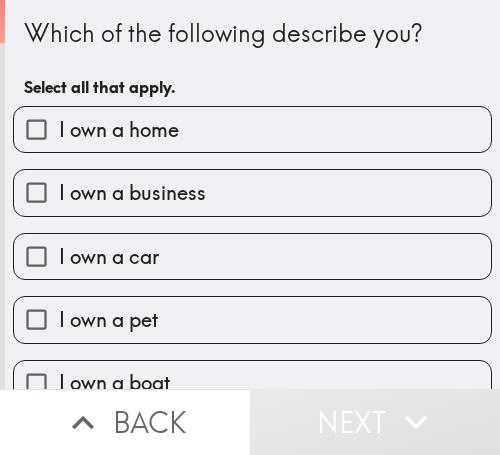 drag, startPoint x: 422, startPoint y: 42, endPoint x: 432, endPoint y: 56, distance: 17.20465 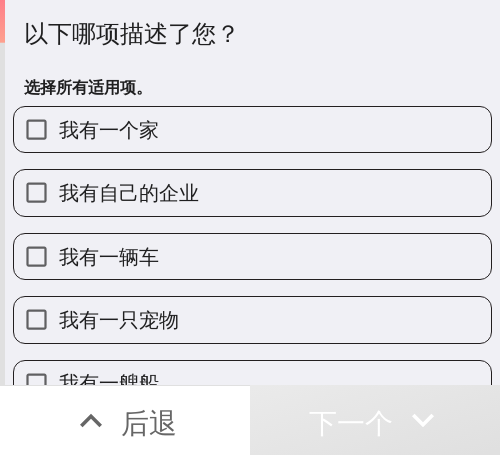 drag, startPoint x: 100, startPoint y: 194, endPoint x: 102, endPoint y: 204, distance: 10.198039 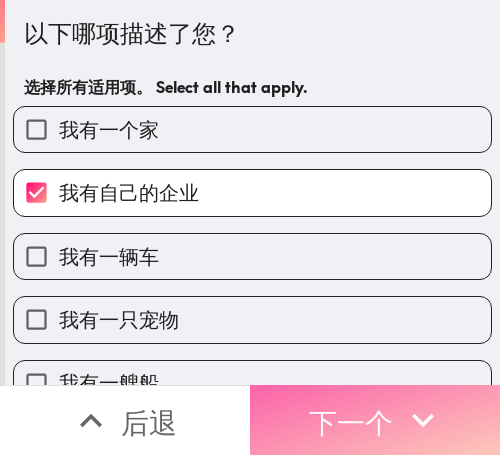 click on "下一个" at bounding box center (351, 422) 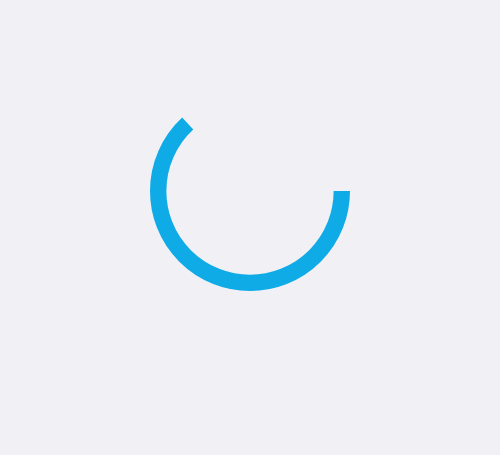 scroll, scrollTop: 0, scrollLeft: 0, axis: both 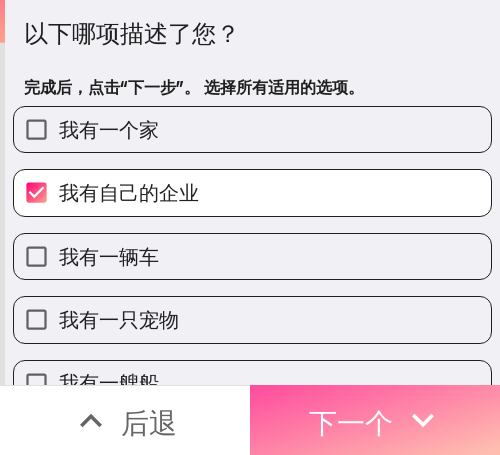 drag, startPoint x: 284, startPoint y: 379, endPoint x: 109, endPoint y: 403, distance: 176.63805 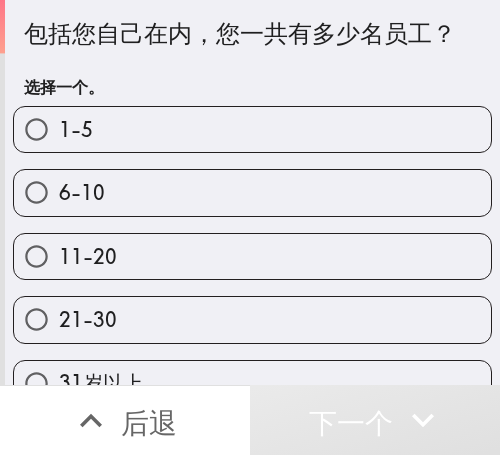 click on "1-5" at bounding box center [252, 129] 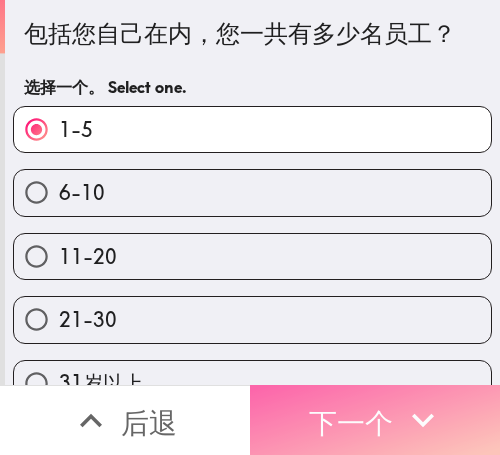 click on "下一个" at bounding box center (375, 420) 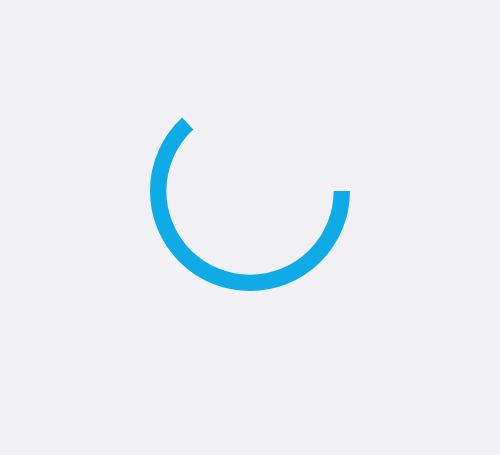 scroll, scrollTop: 0, scrollLeft: 0, axis: both 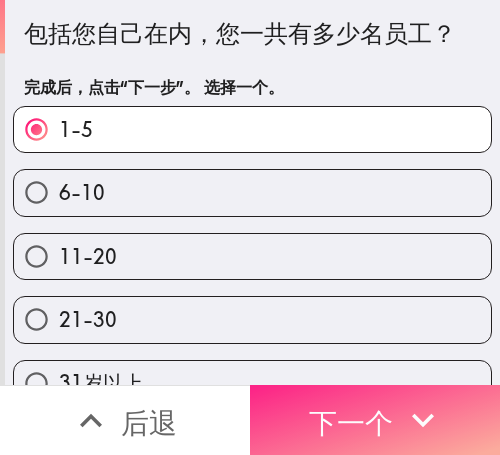 click on "下一个" at bounding box center [375, 420] 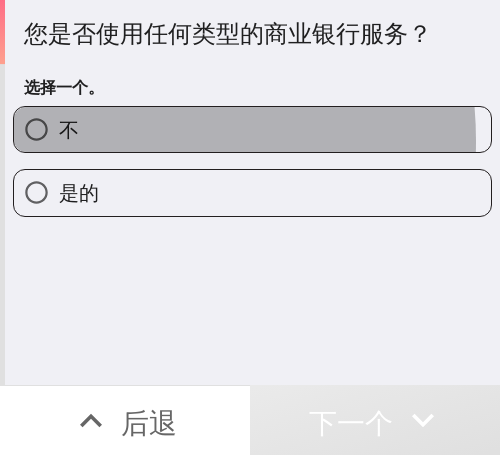 click on "不" at bounding box center [69, 129] 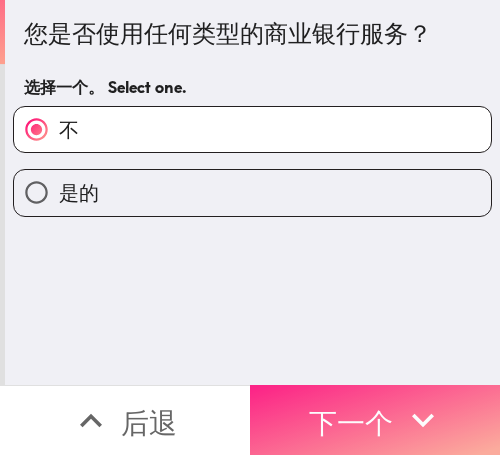 click on "下一个" at bounding box center (375, 420) 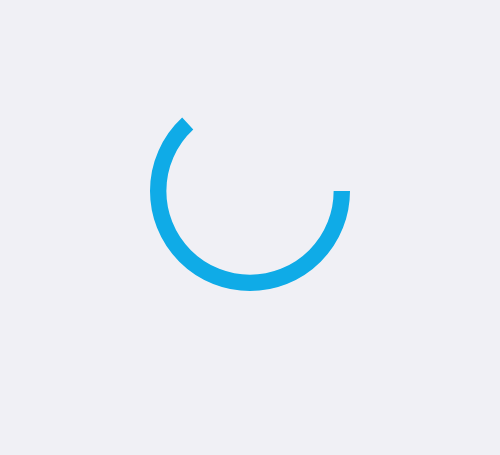 scroll, scrollTop: 0, scrollLeft: 0, axis: both 